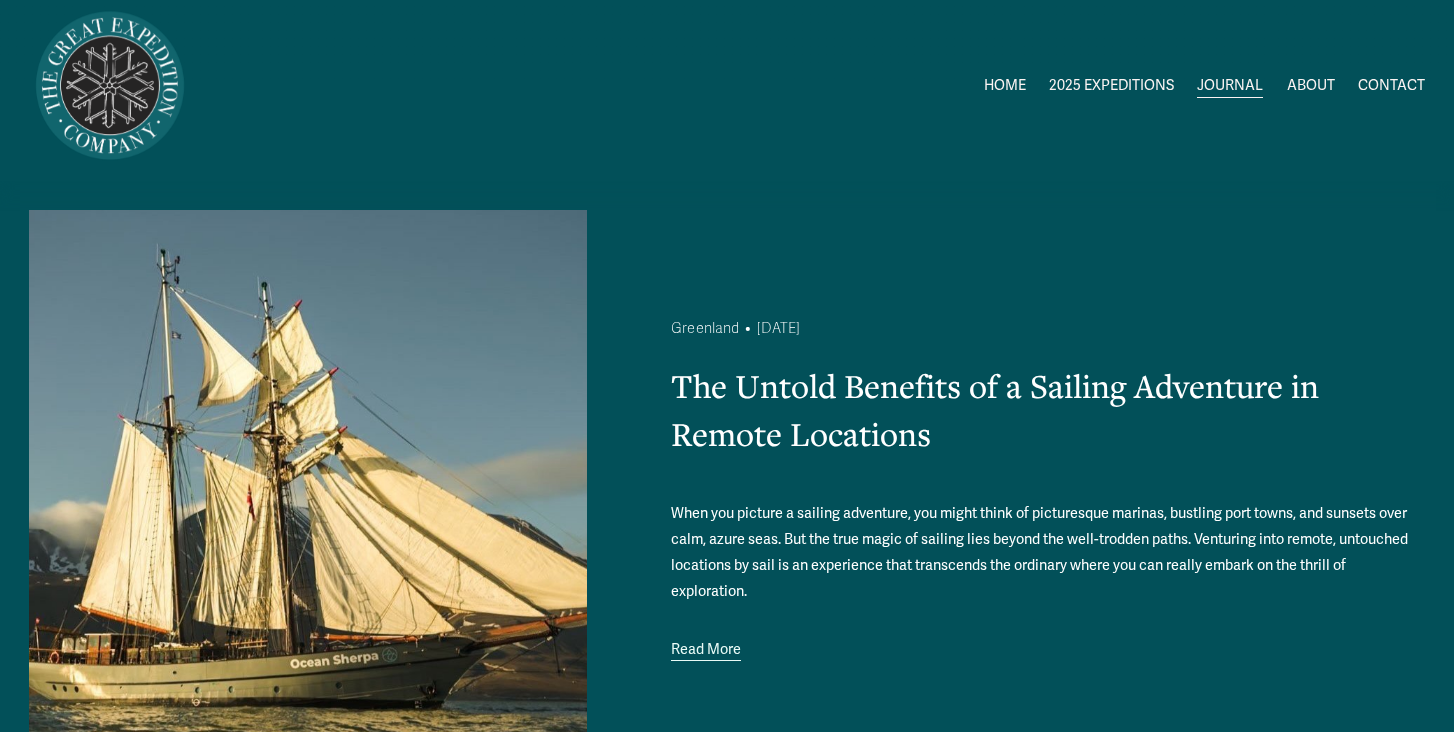 scroll, scrollTop: 1, scrollLeft: 0, axis: vertical 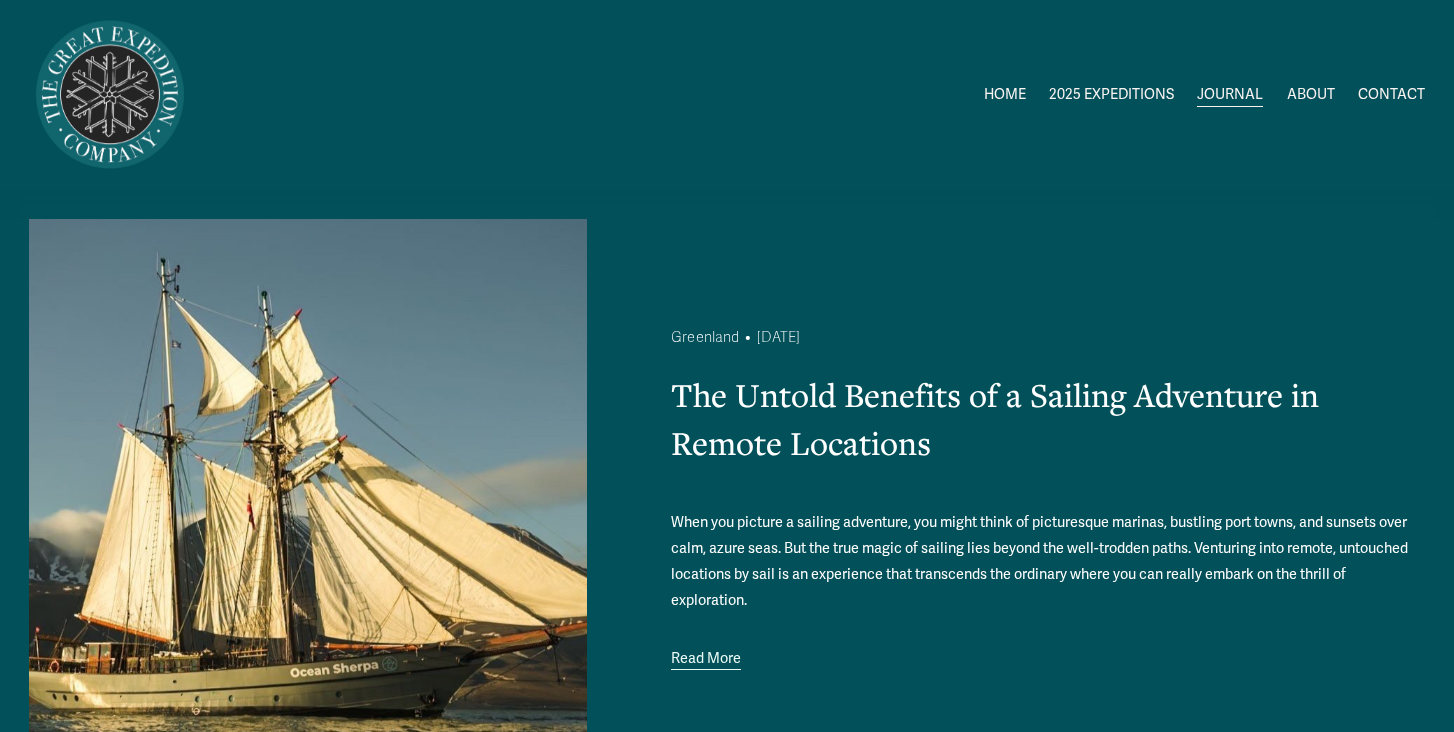 click on "ABOUT" at bounding box center (1311, 94) 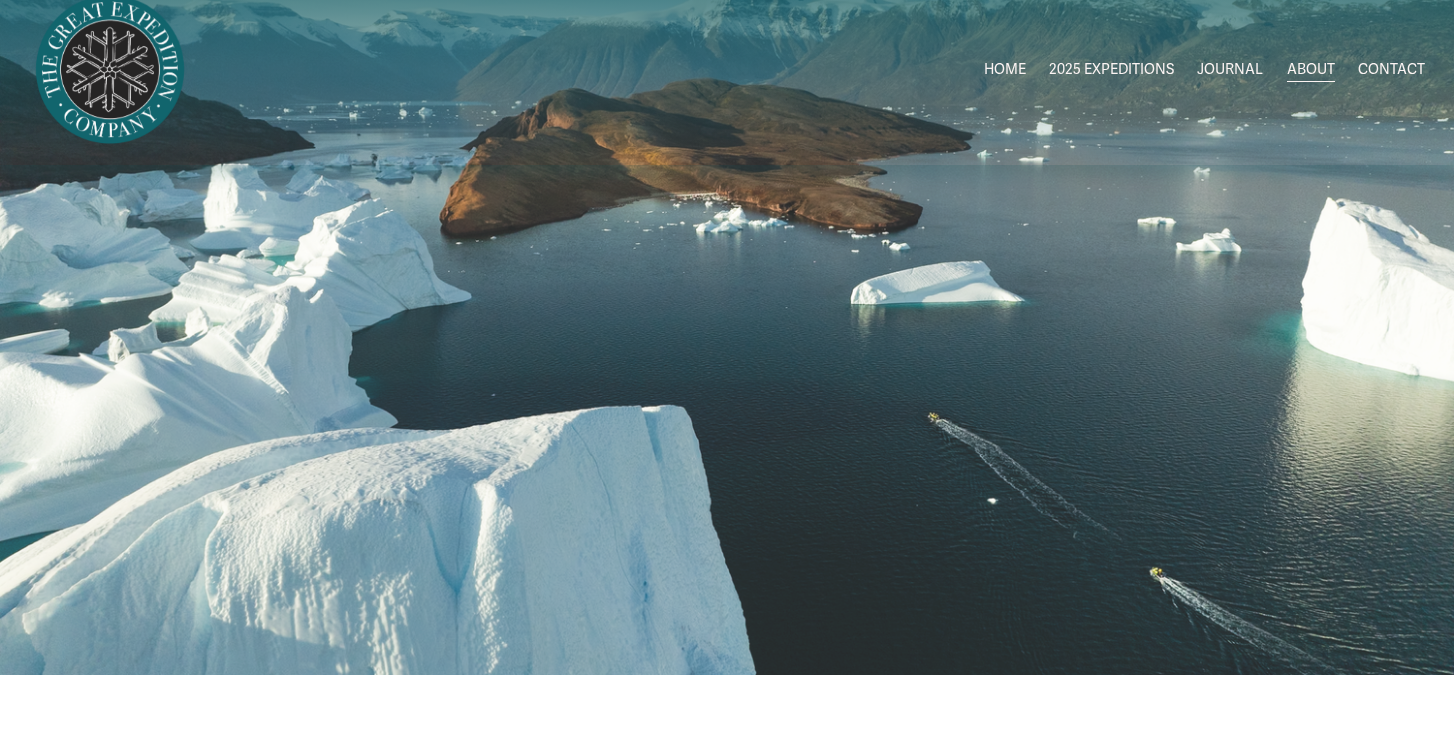 scroll, scrollTop: 0, scrollLeft: 0, axis: both 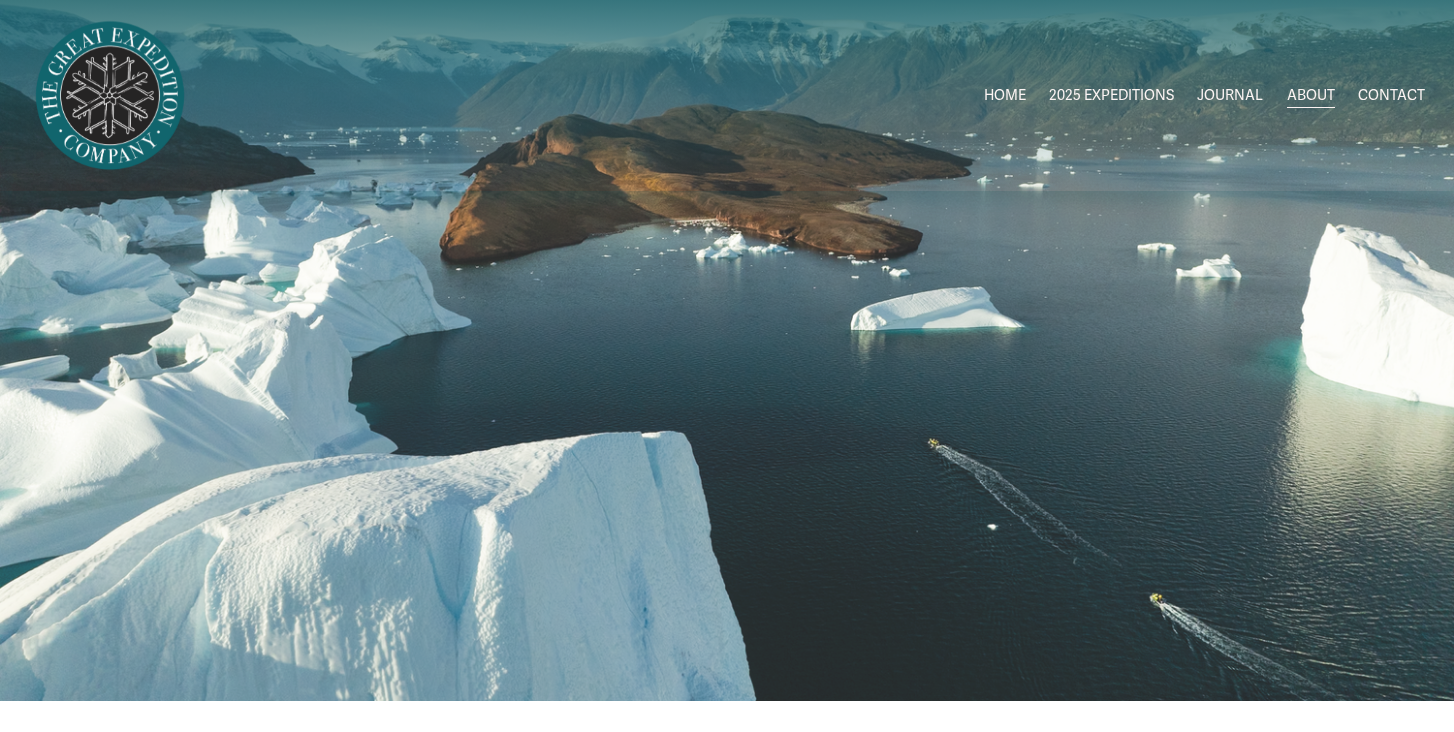 click on "HOME
2025 EXPEDITIONS
ALL 2025 EXPEDITIONS" at bounding box center [727, 96] 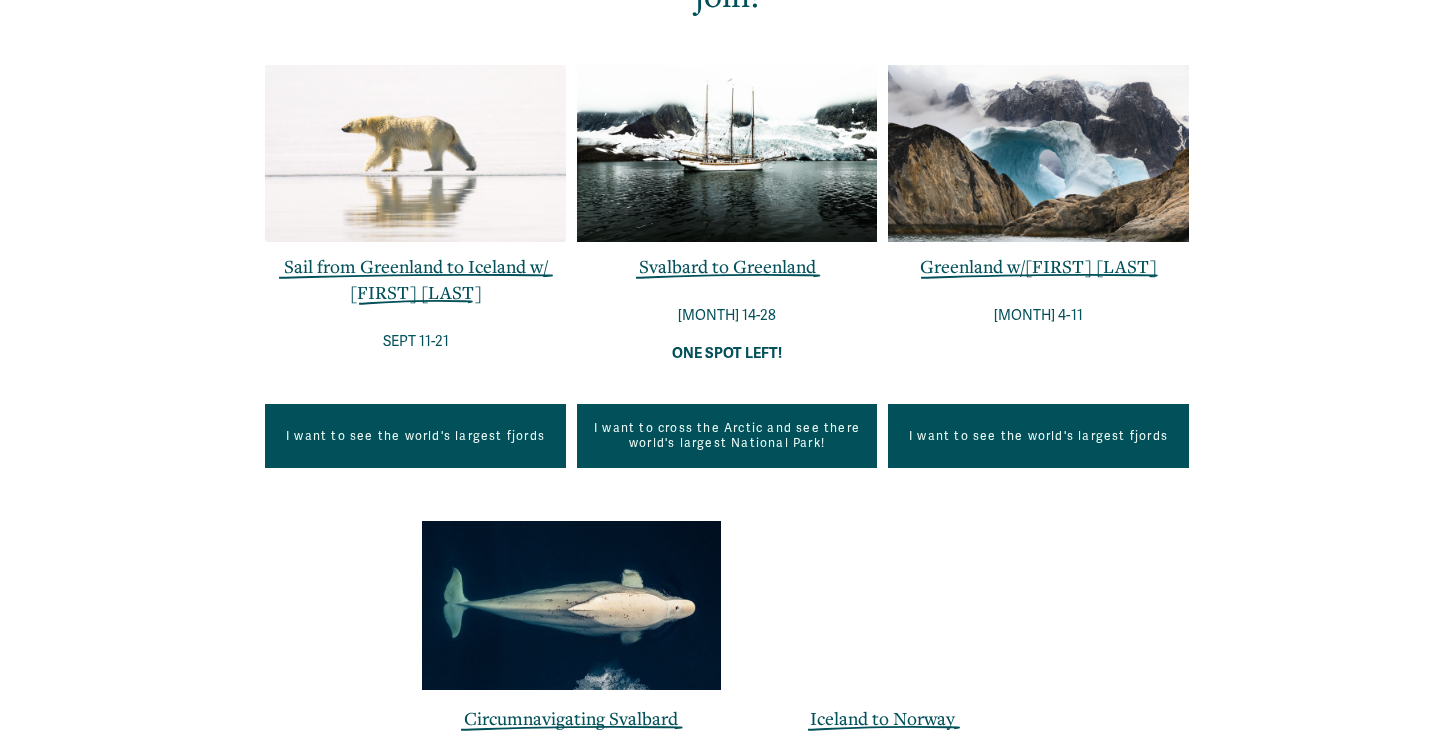 scroll, scrollTop: 835, scrollLeft: 0, axis: vertical 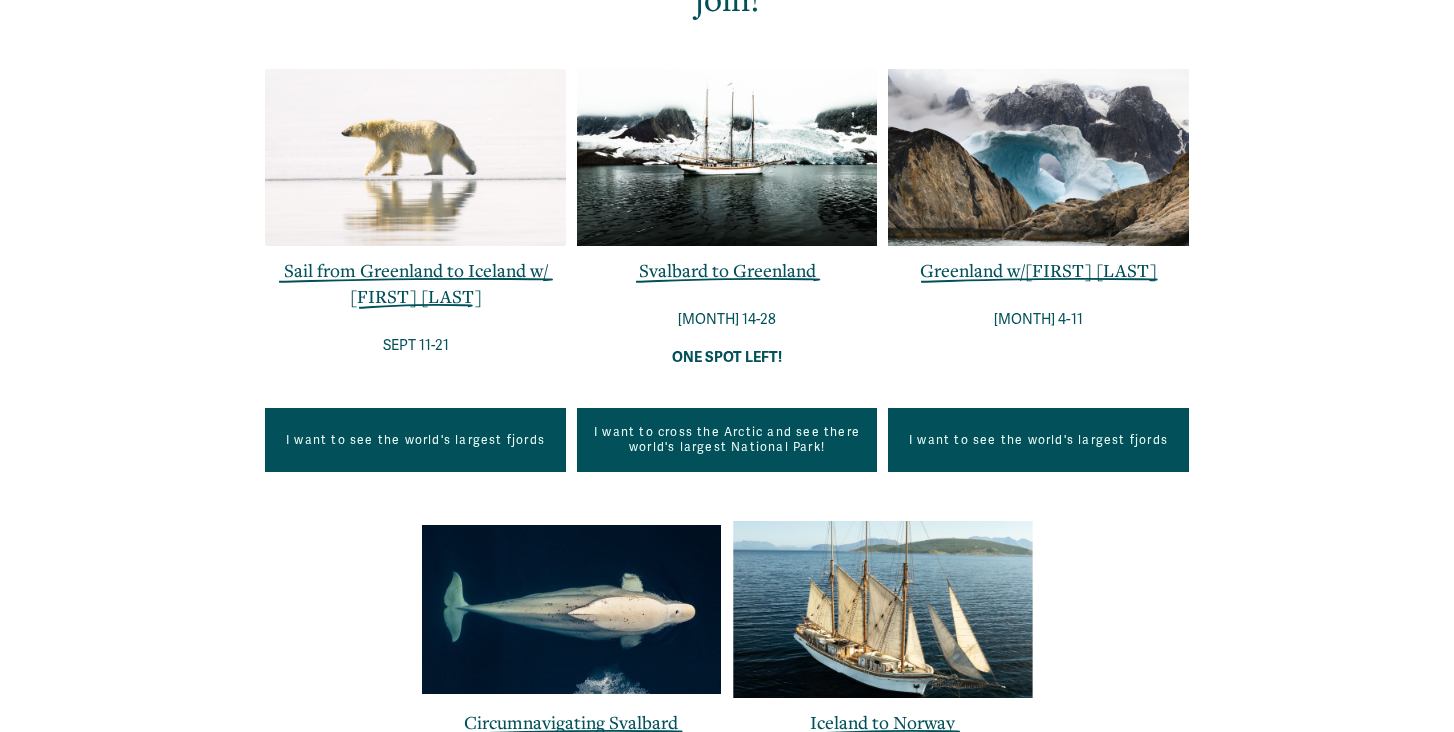 click on "Sail from Greenland to Iceland w/ Niccolo Banfi" at bounding box center (416, 283) 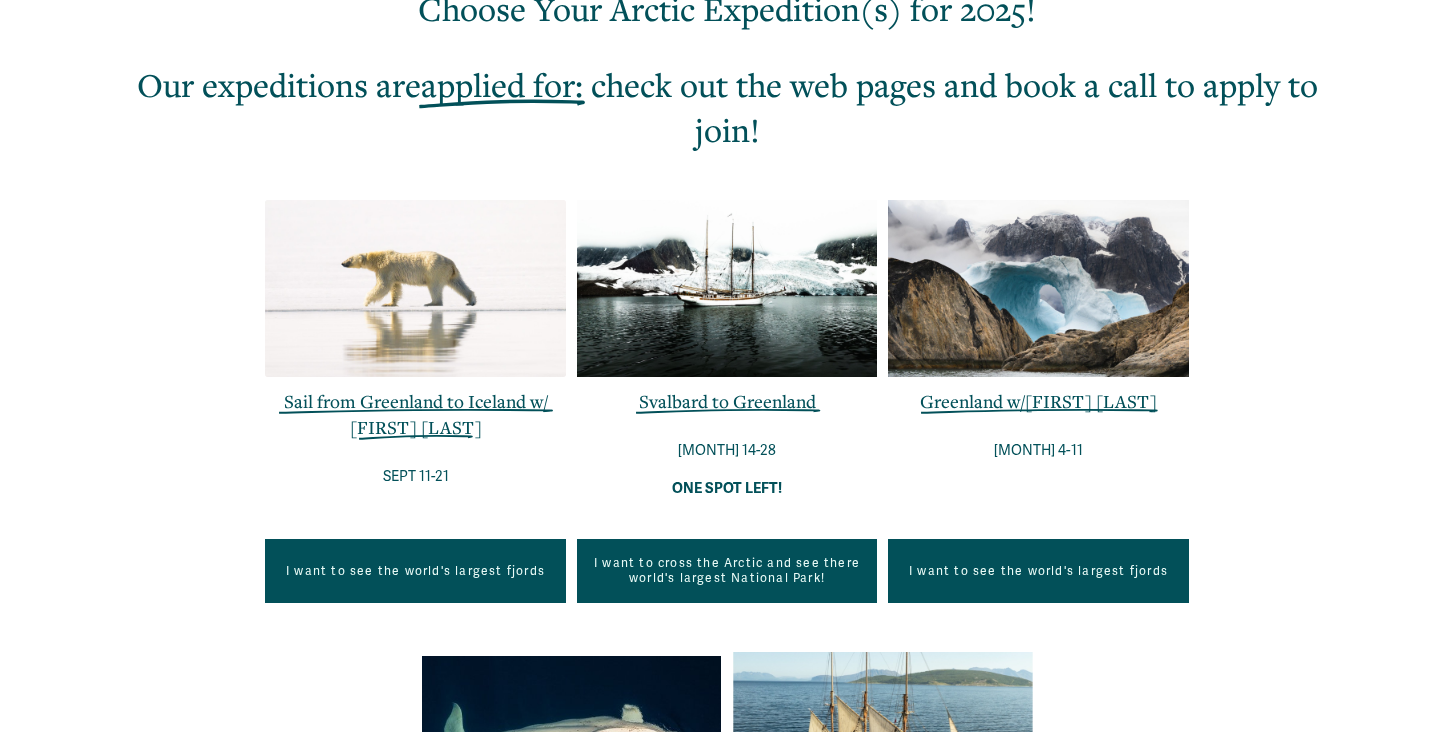 scroll, scrollTop: 699, scrollLeft: 0, axis: vertical 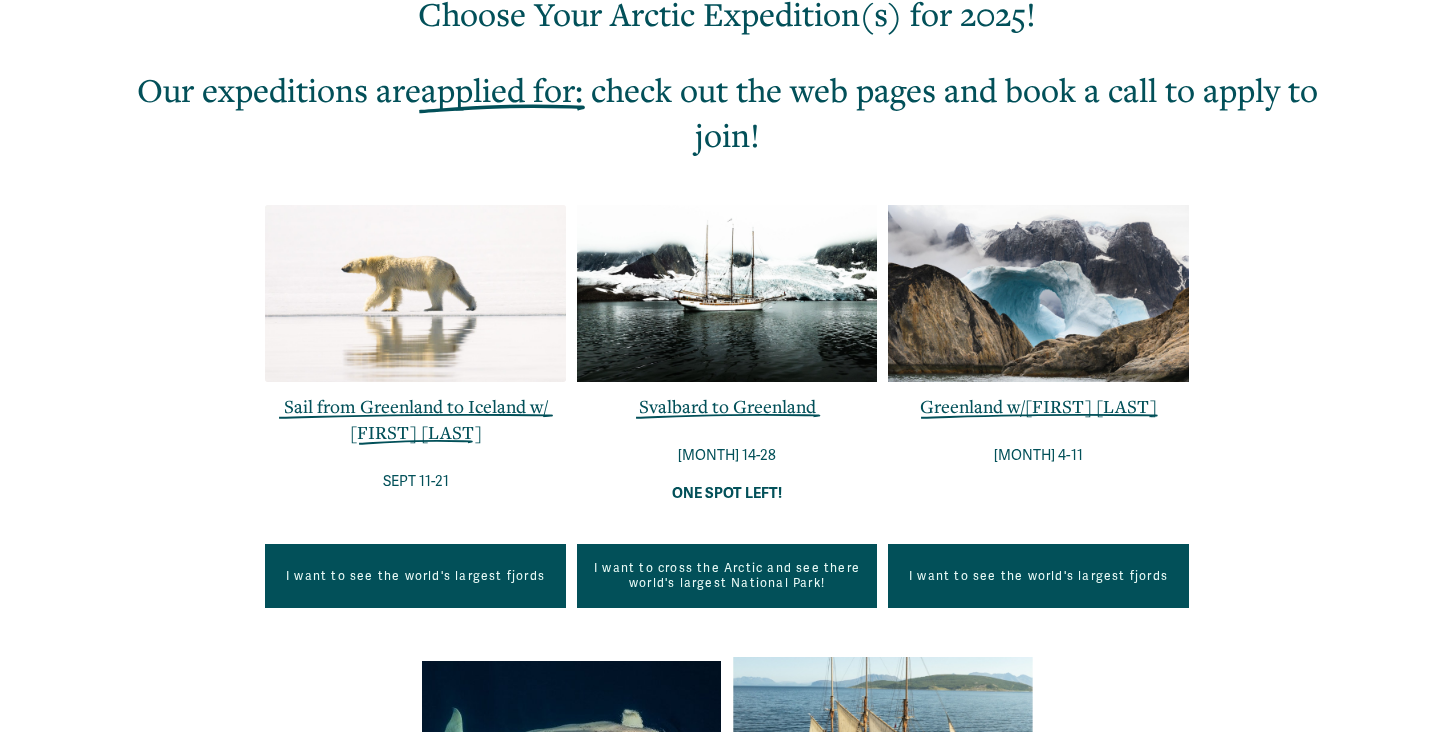 click on "Sail from Greenland to Iceland w/ Niccolo Banfi" at bounding box center (416, 419) 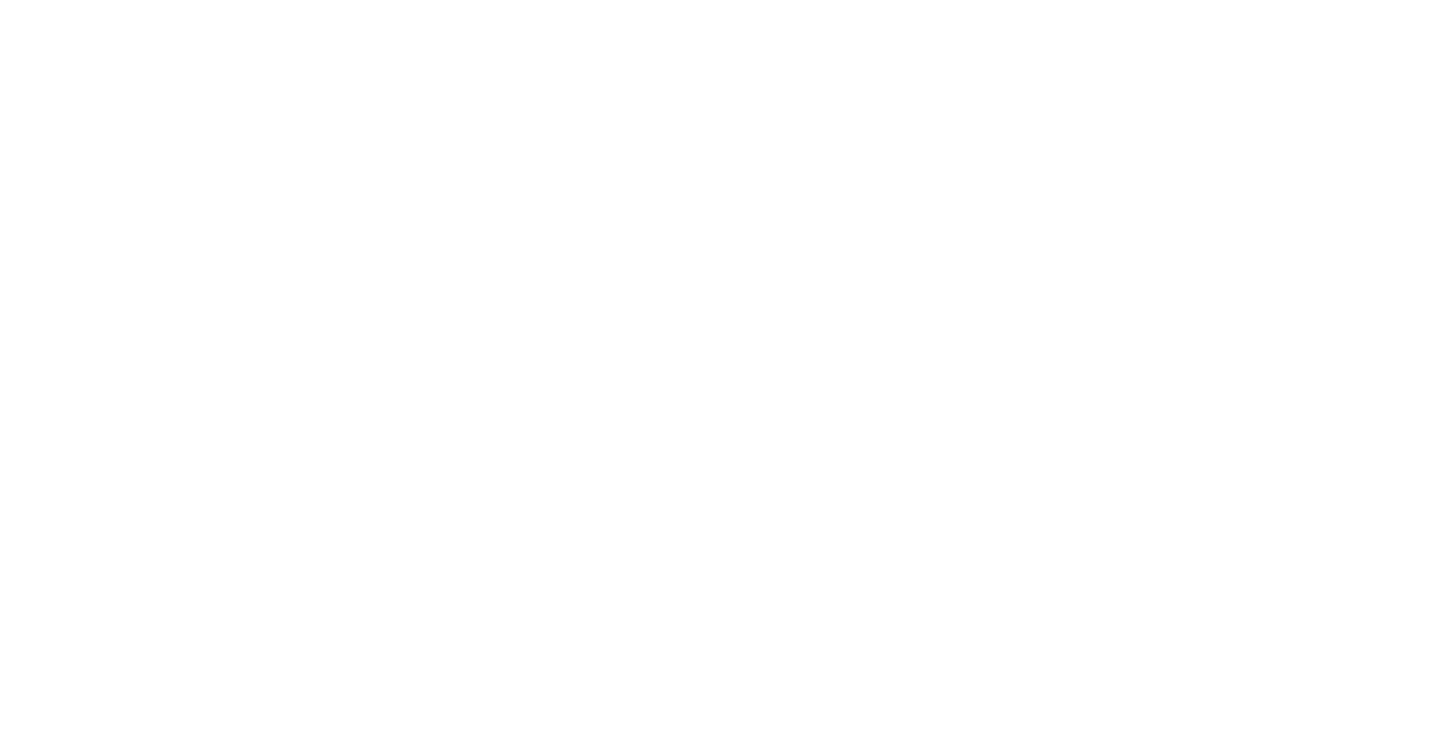 scroll, scrollTop: 4182, scrollLeft: 0, axis: vertical 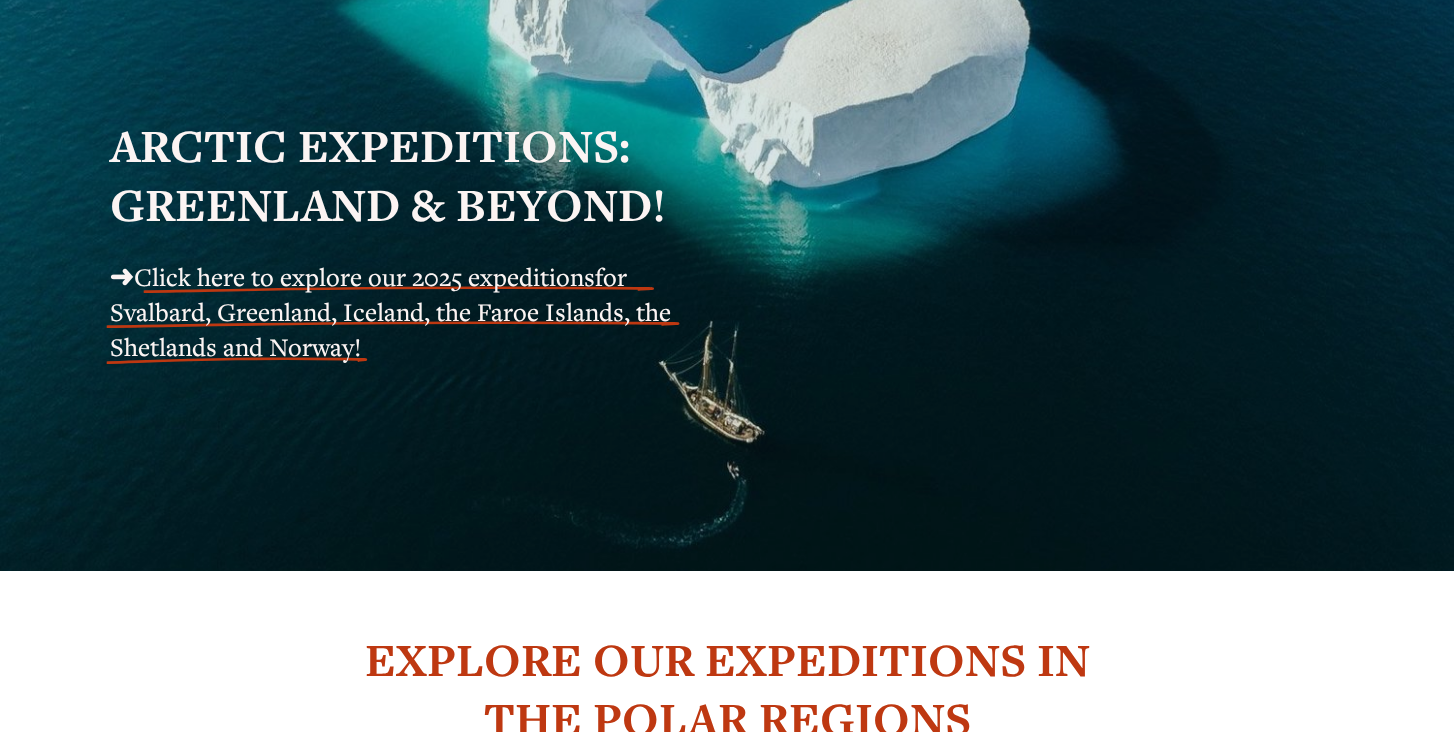 click on "➜" at bounding box center (122, 276) 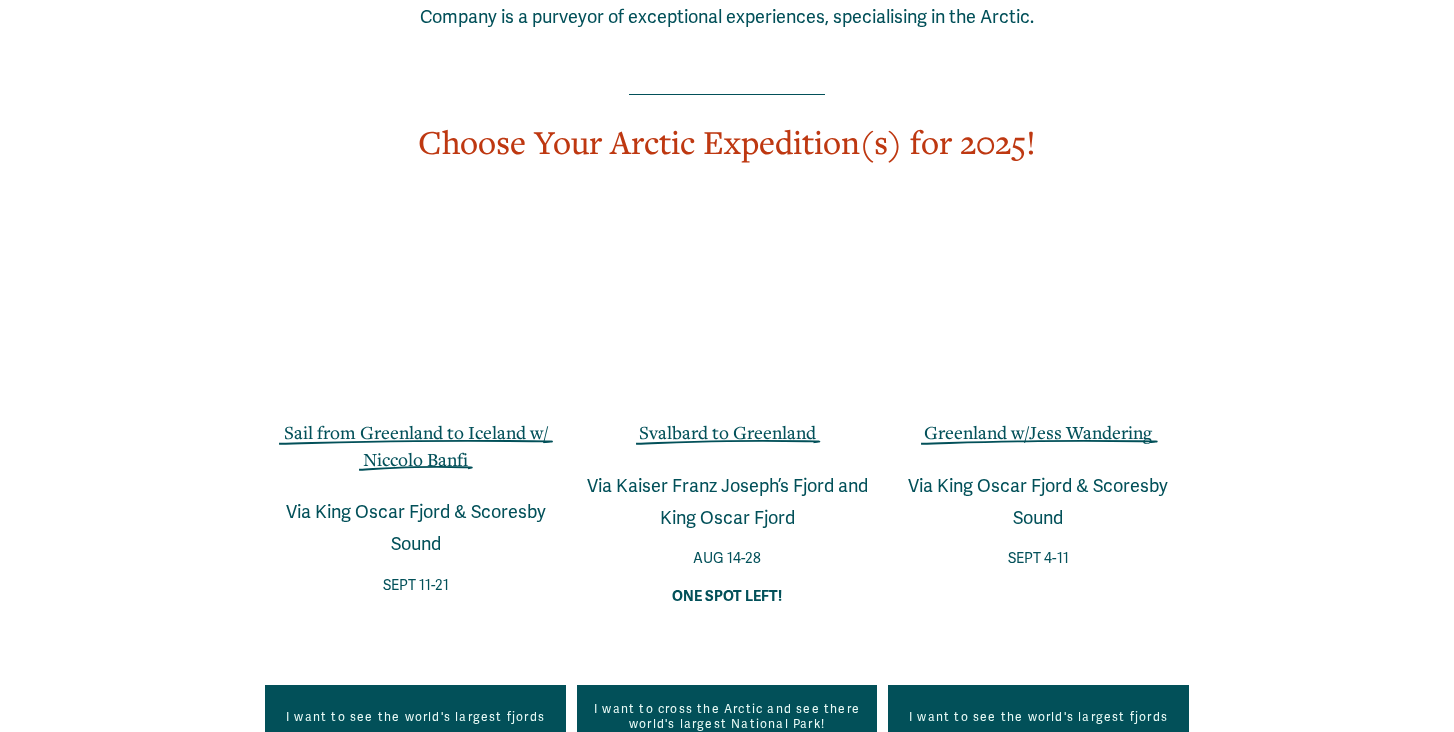 scroll, scrollTop: 1193, scrollLeft: 0, axis: vertical 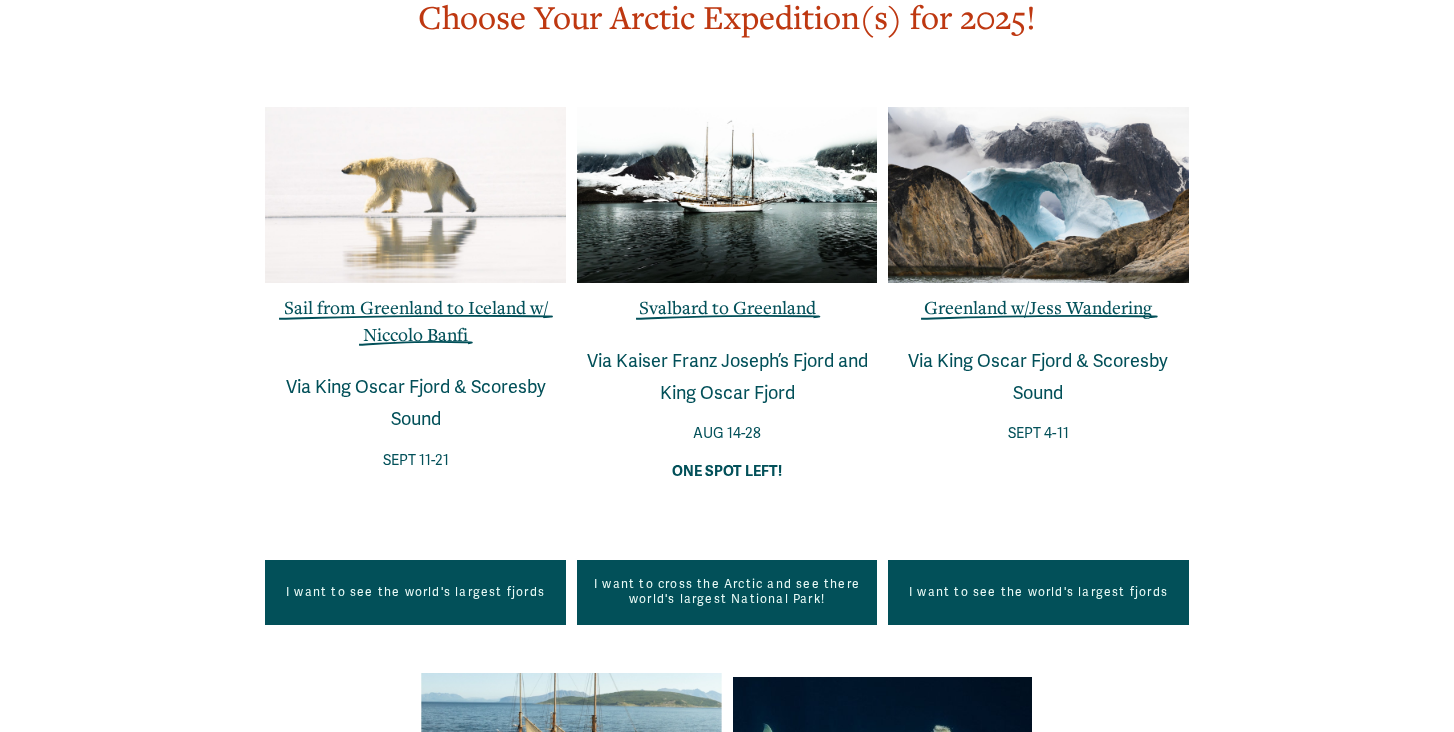 click on "I want to see the world's largest fjords" at bounding box center (415, 592) 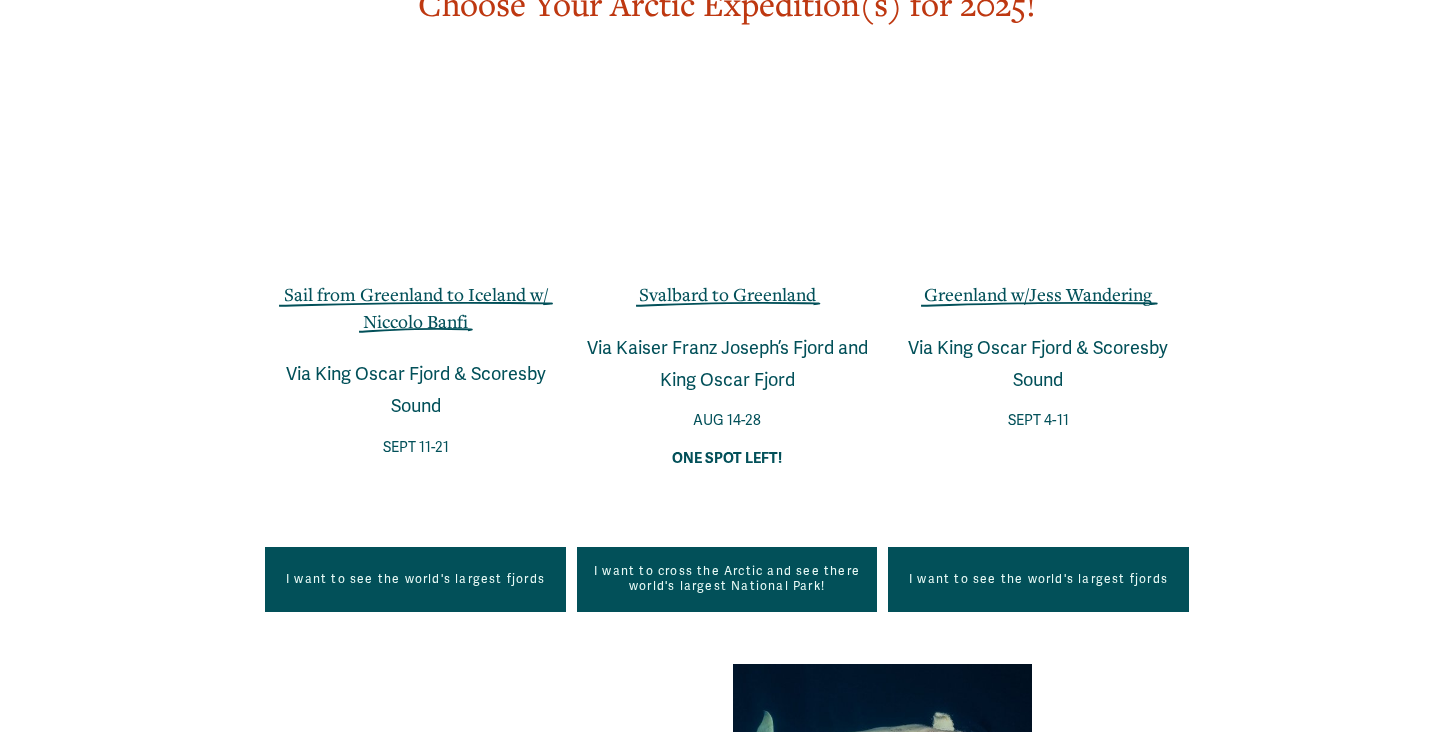 scroll, scrollTop: 1232, scrollLeft: 0, axis: vertical 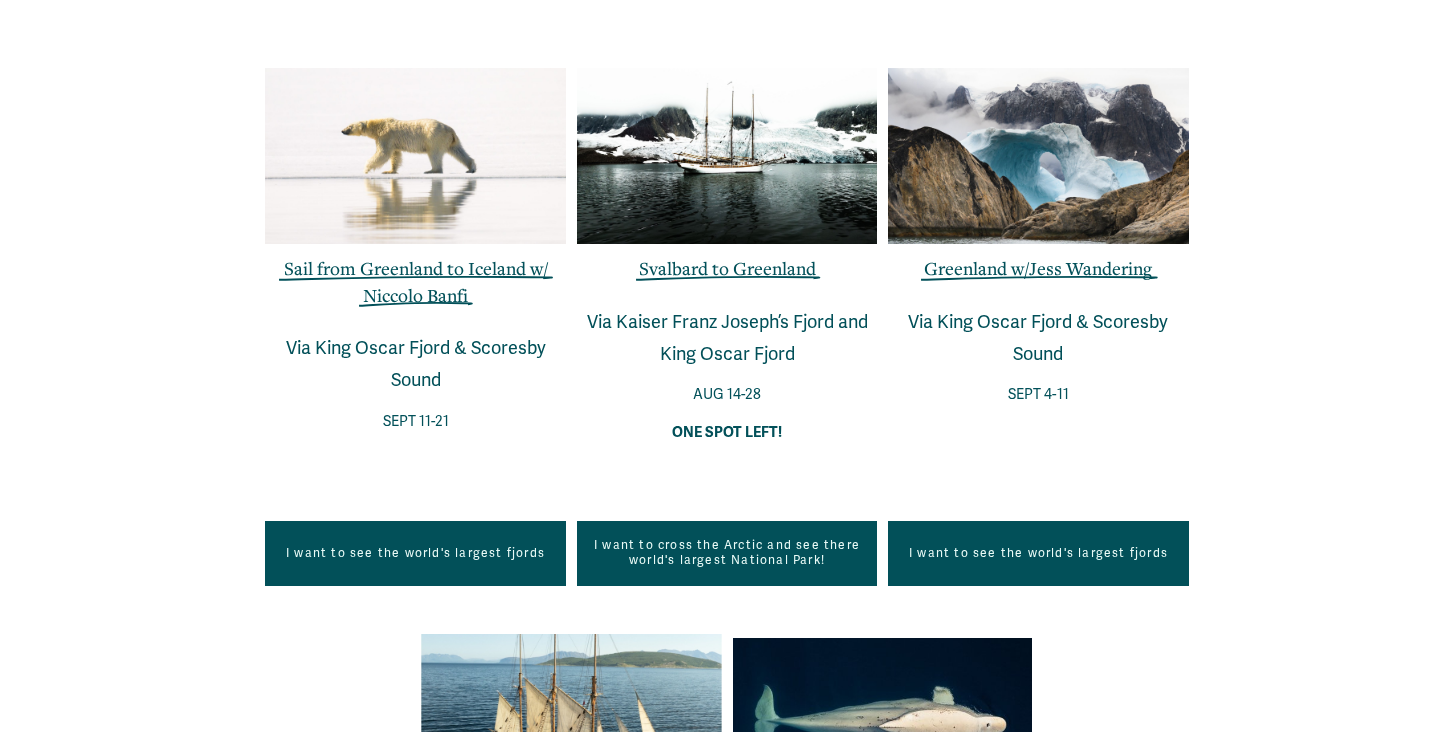 click on "Sail from Greenland to Iceland w/ Niccolo Banfi" at bounding box center (416, 281) 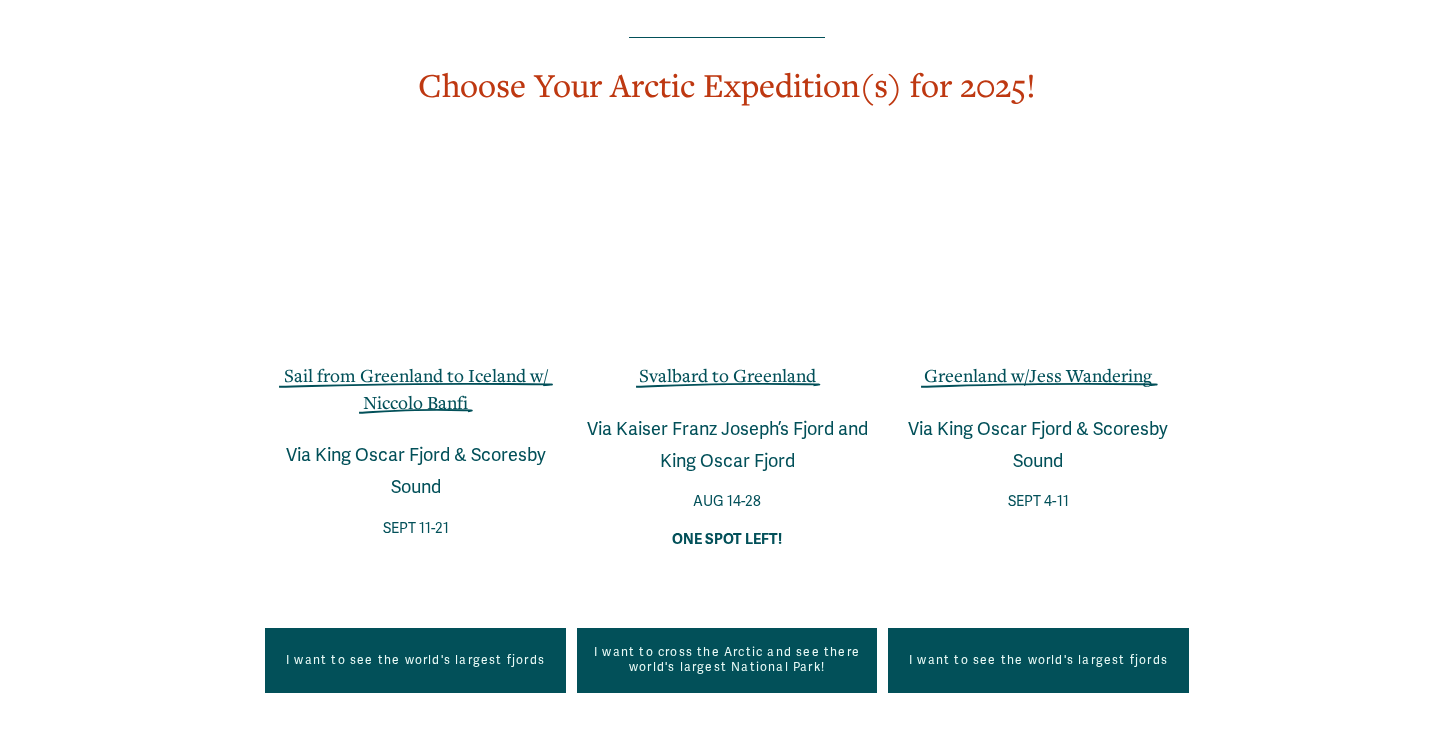 scroll, scrollTop: 1127, scrollLeft: 0, axis: vertical 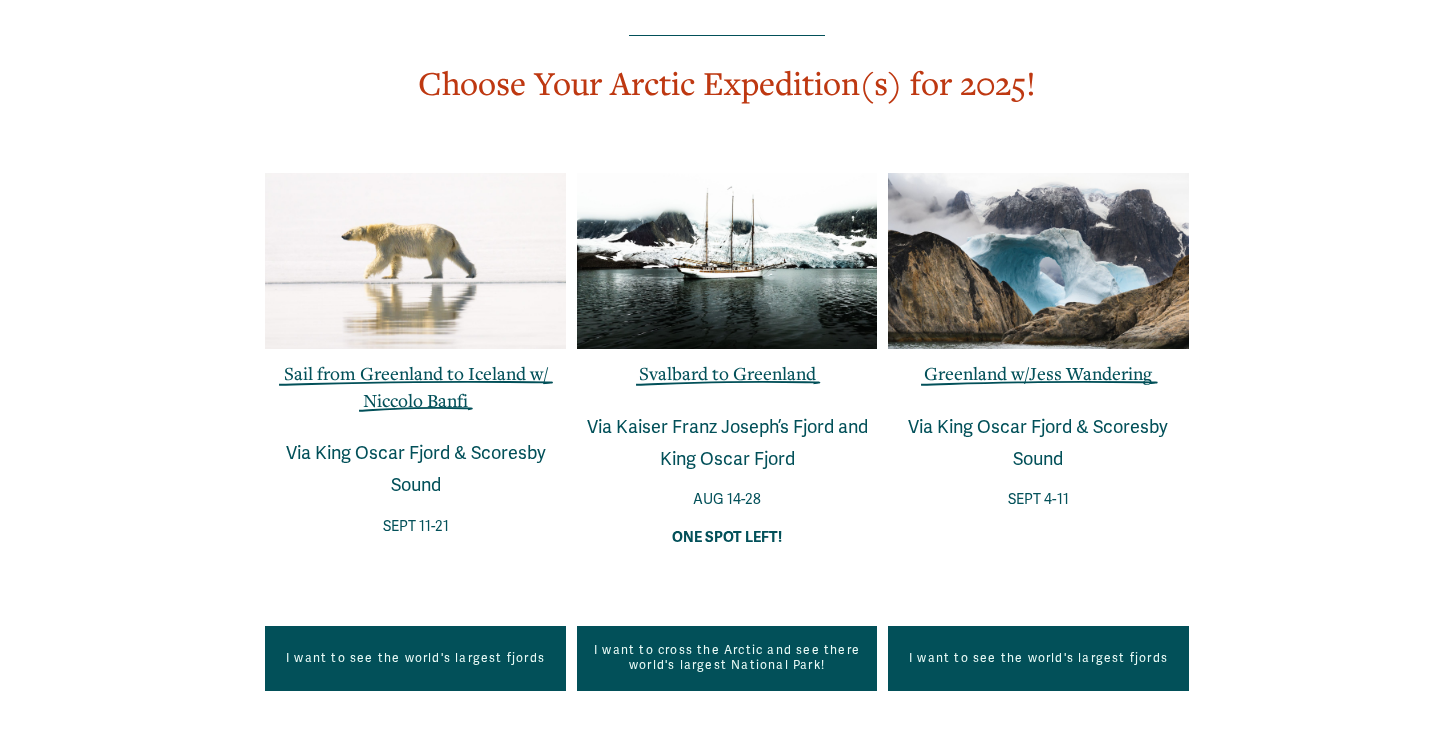 click at bounding box center (727, 261) 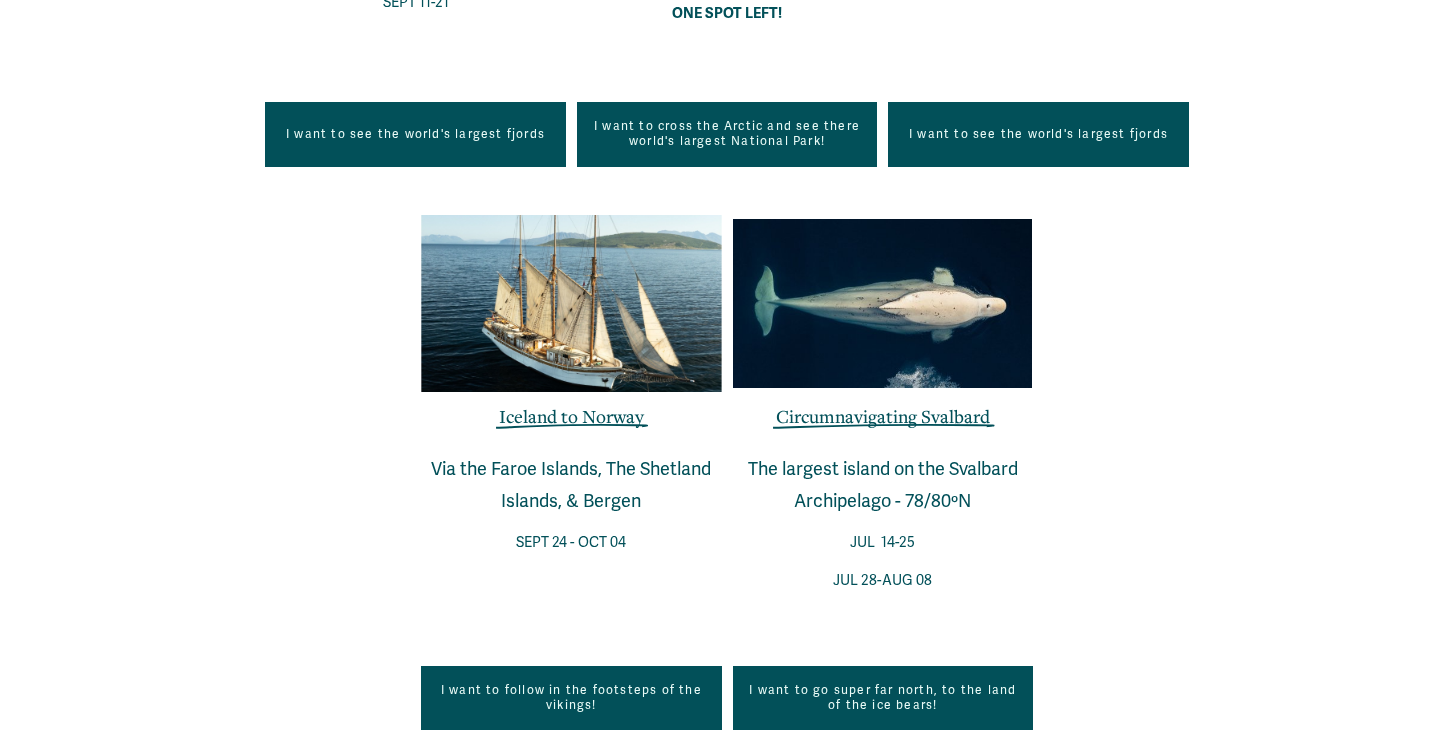 scroll, scrollTop: 1665, scrollLeft: 0, axis: vertical 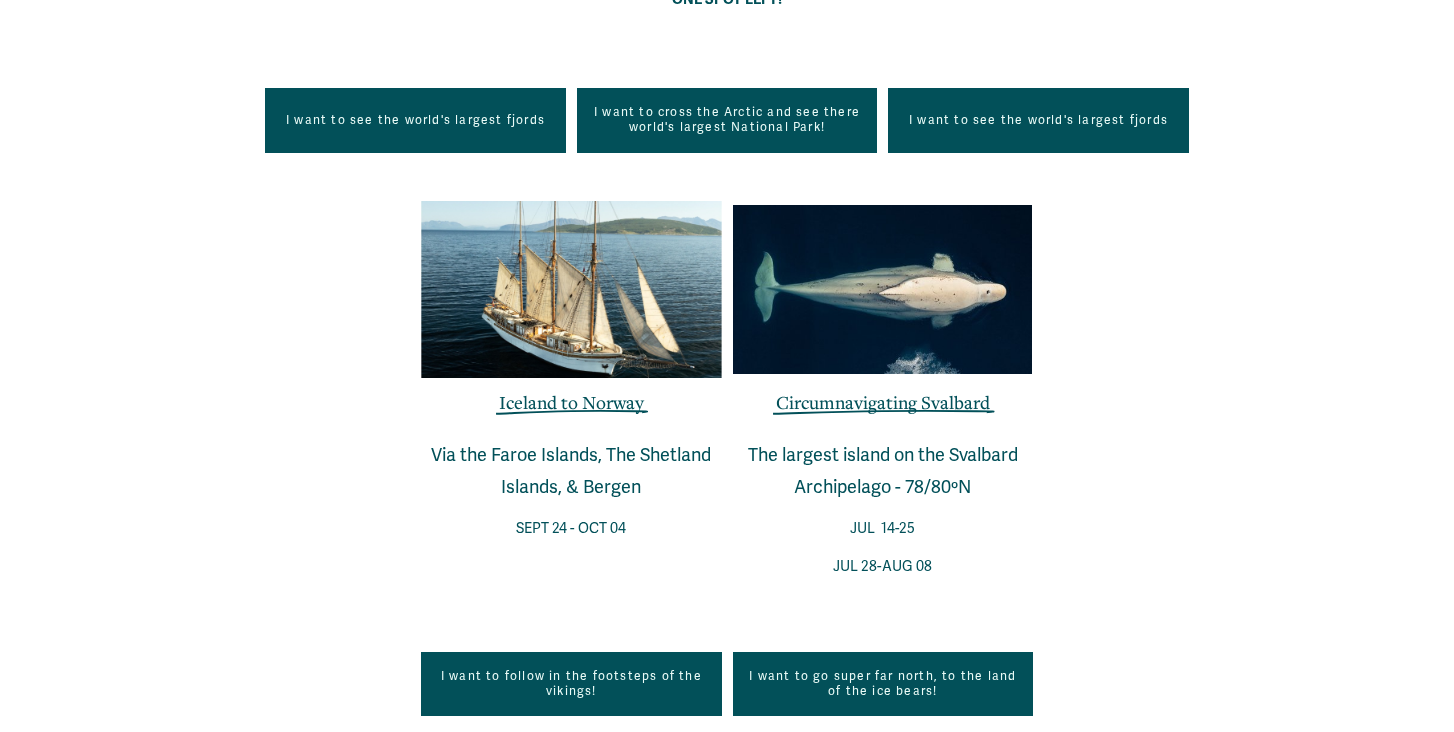 click at bounding box center [571, 289] 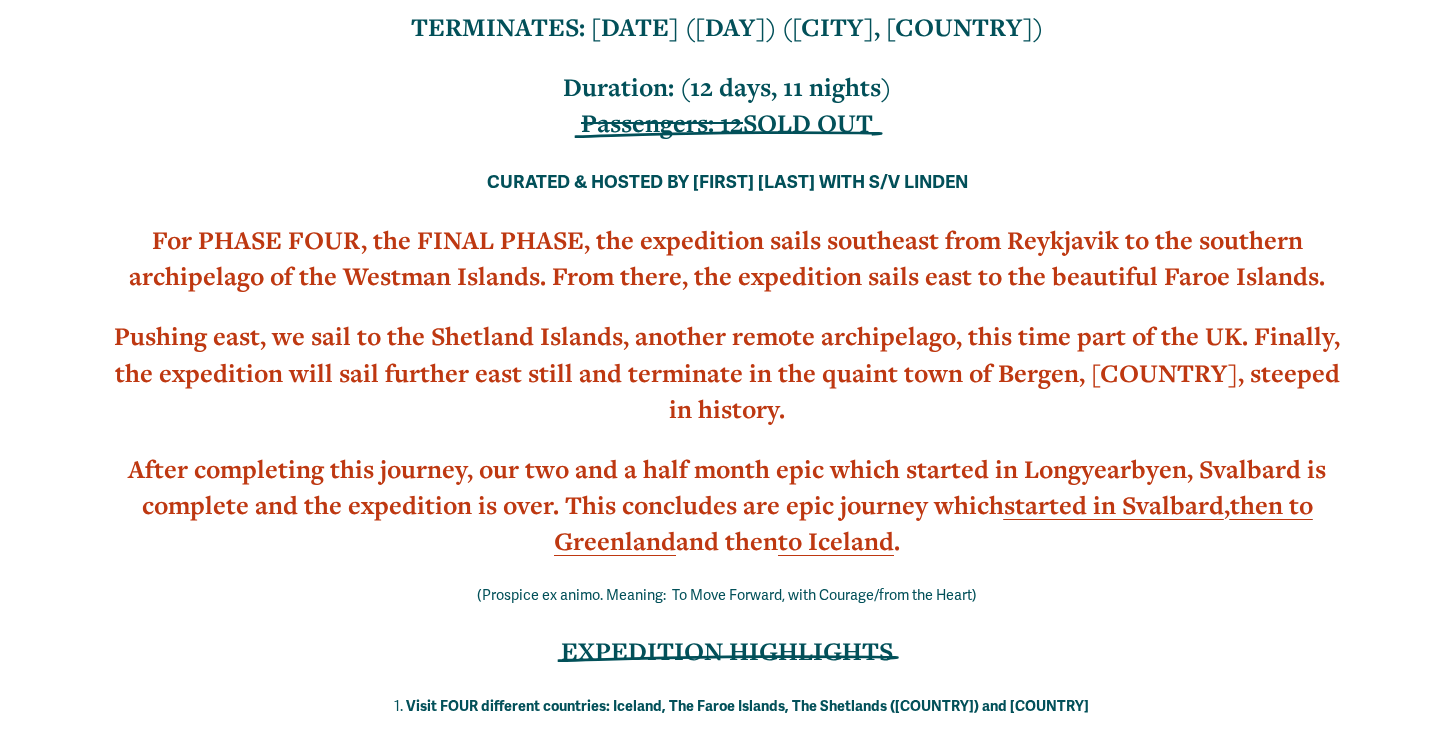 scroll, scrollTop: 1020, scrollLeft: 0, axis: vertical 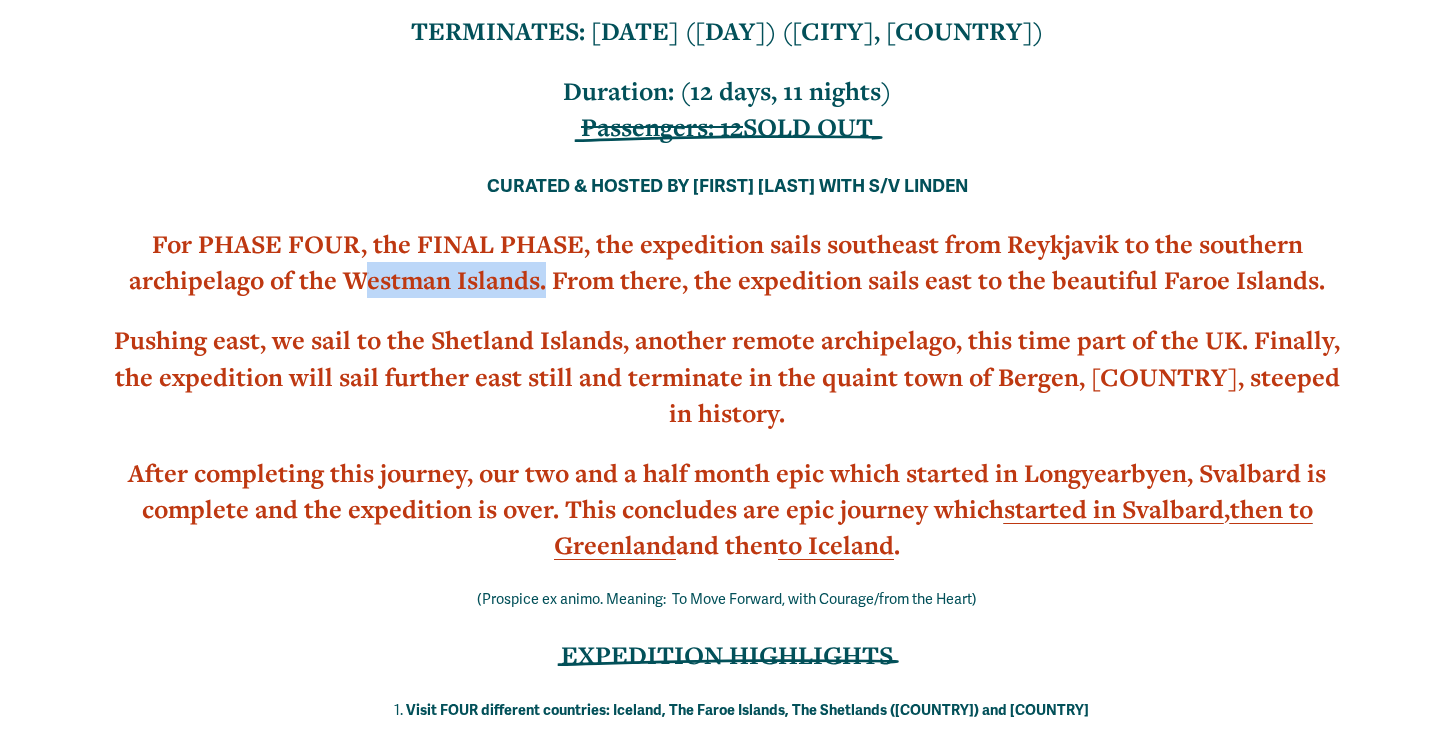 drag, startPoint x: 540, startPoint y: 282, endPoint x: 350, endPoint y: 271, distance: 190.31816 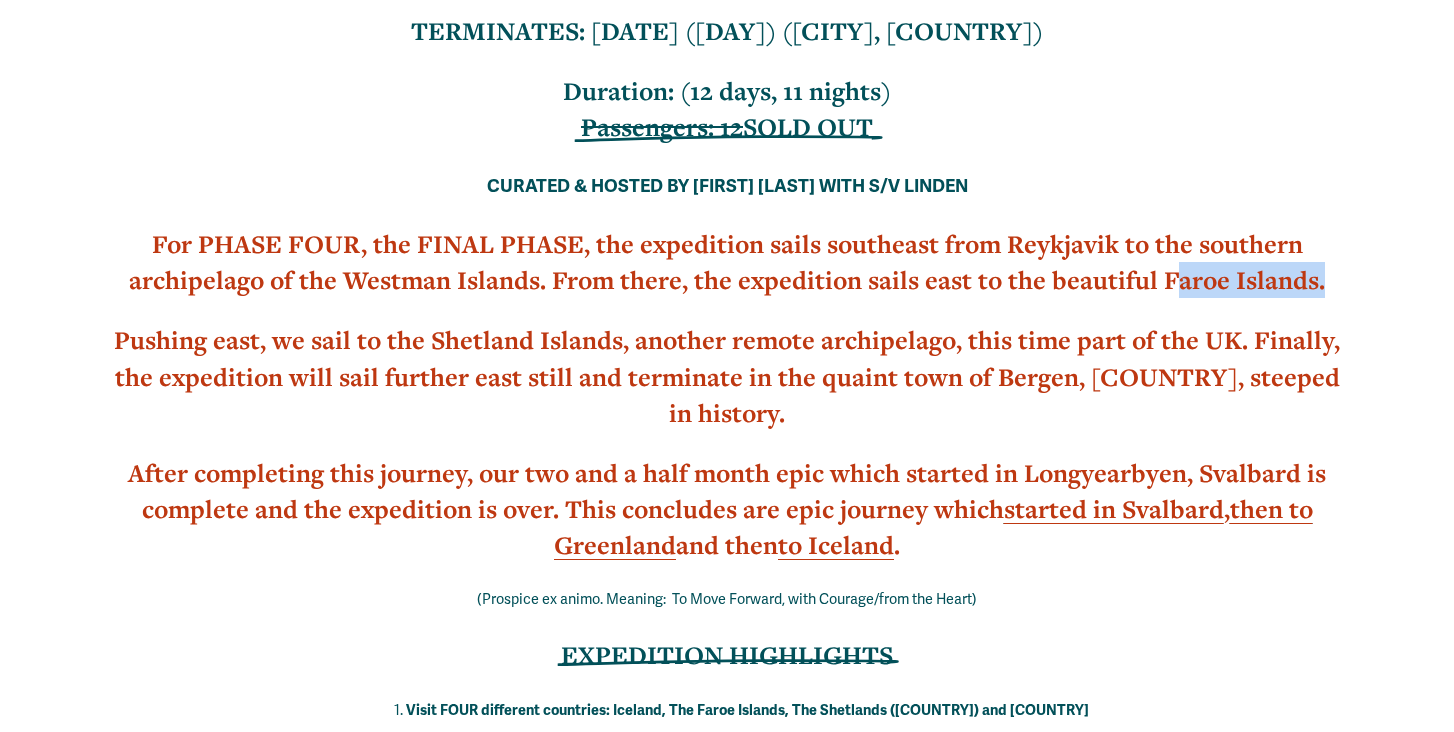 drag, startPoint x: 1317, startPoint y: 273, endPoint x: 1165, endPoint y: 275, distance: 152.01315 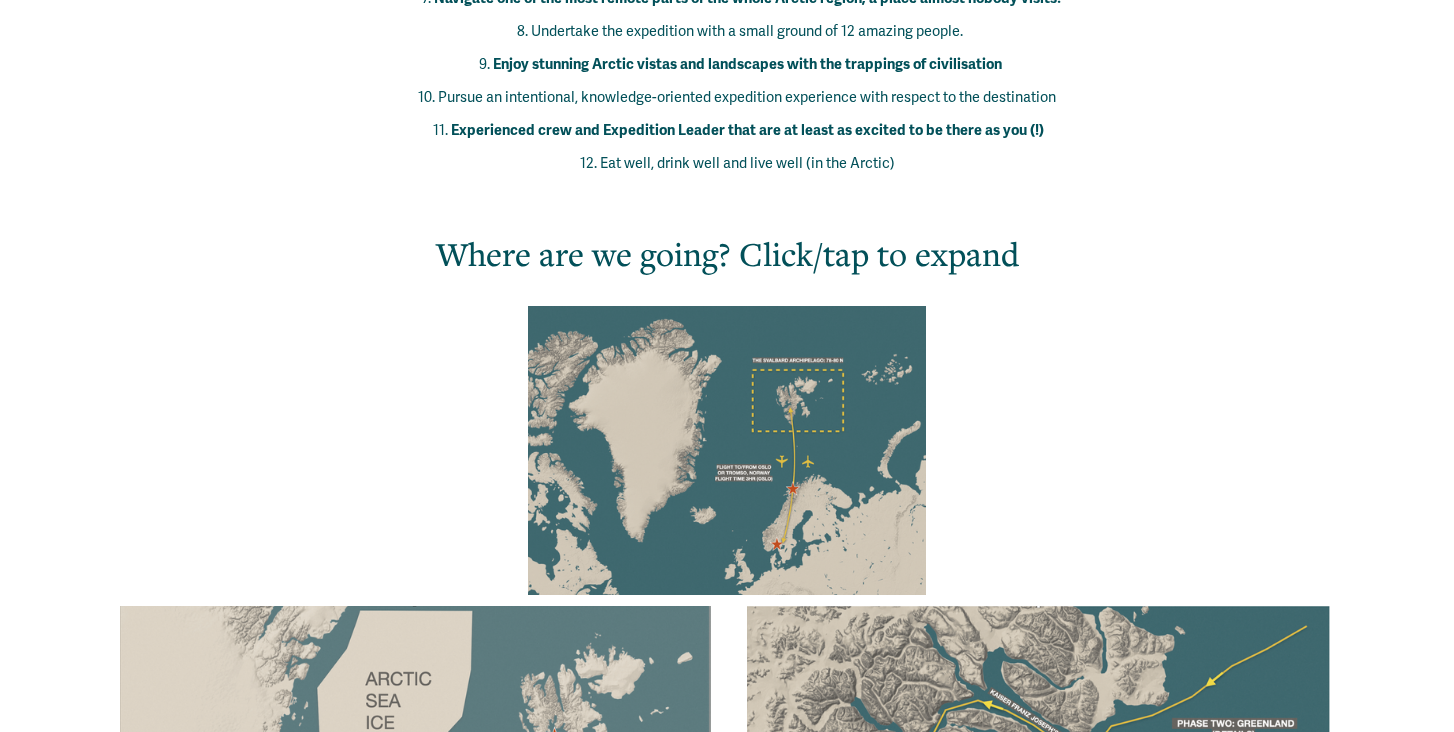 scroll, scrollTop: 1631, scrollLeft: 0, axis: vertical 